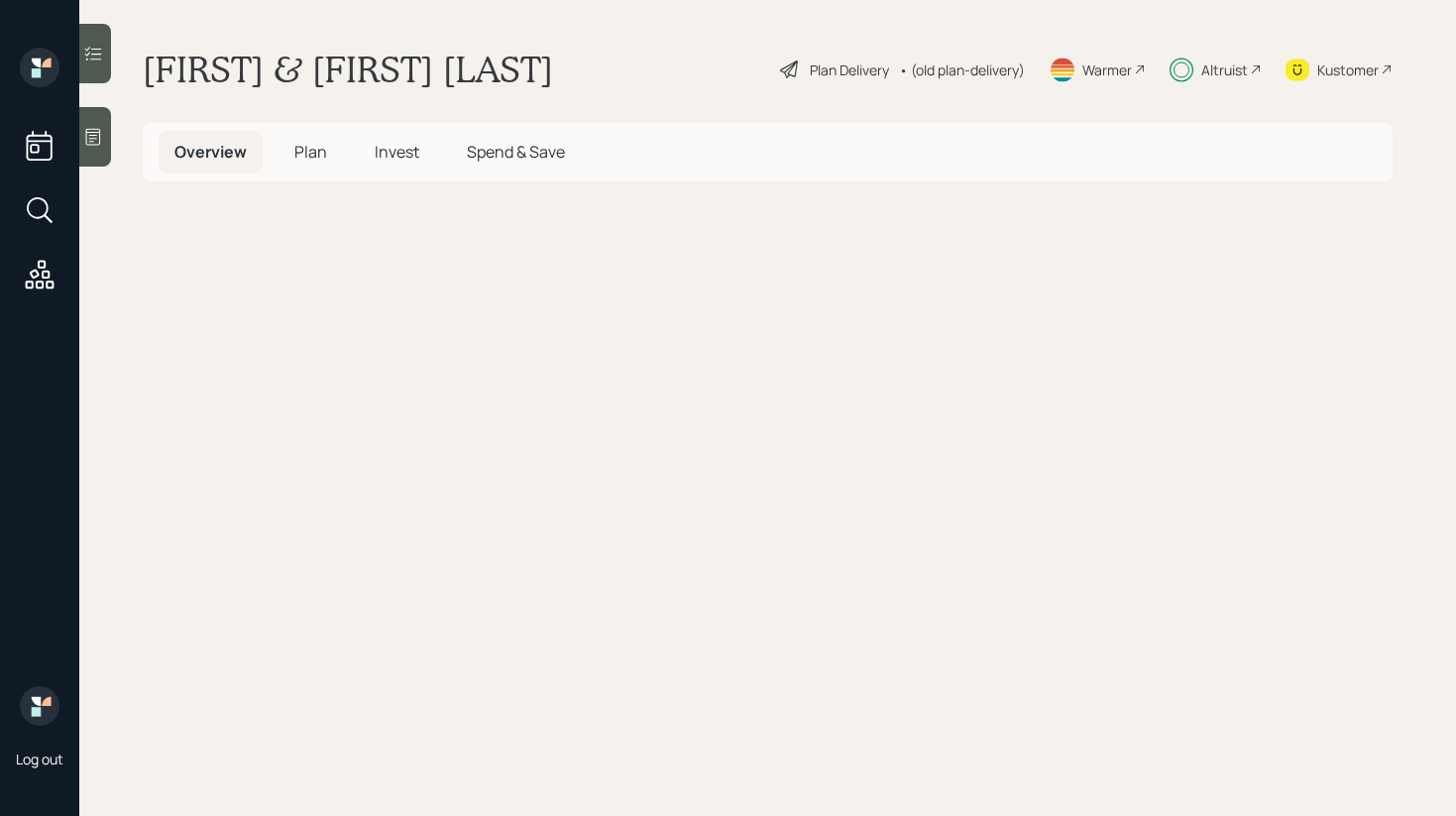 scroll, scrollTop: 0, scrollLeft: 0, axis: both 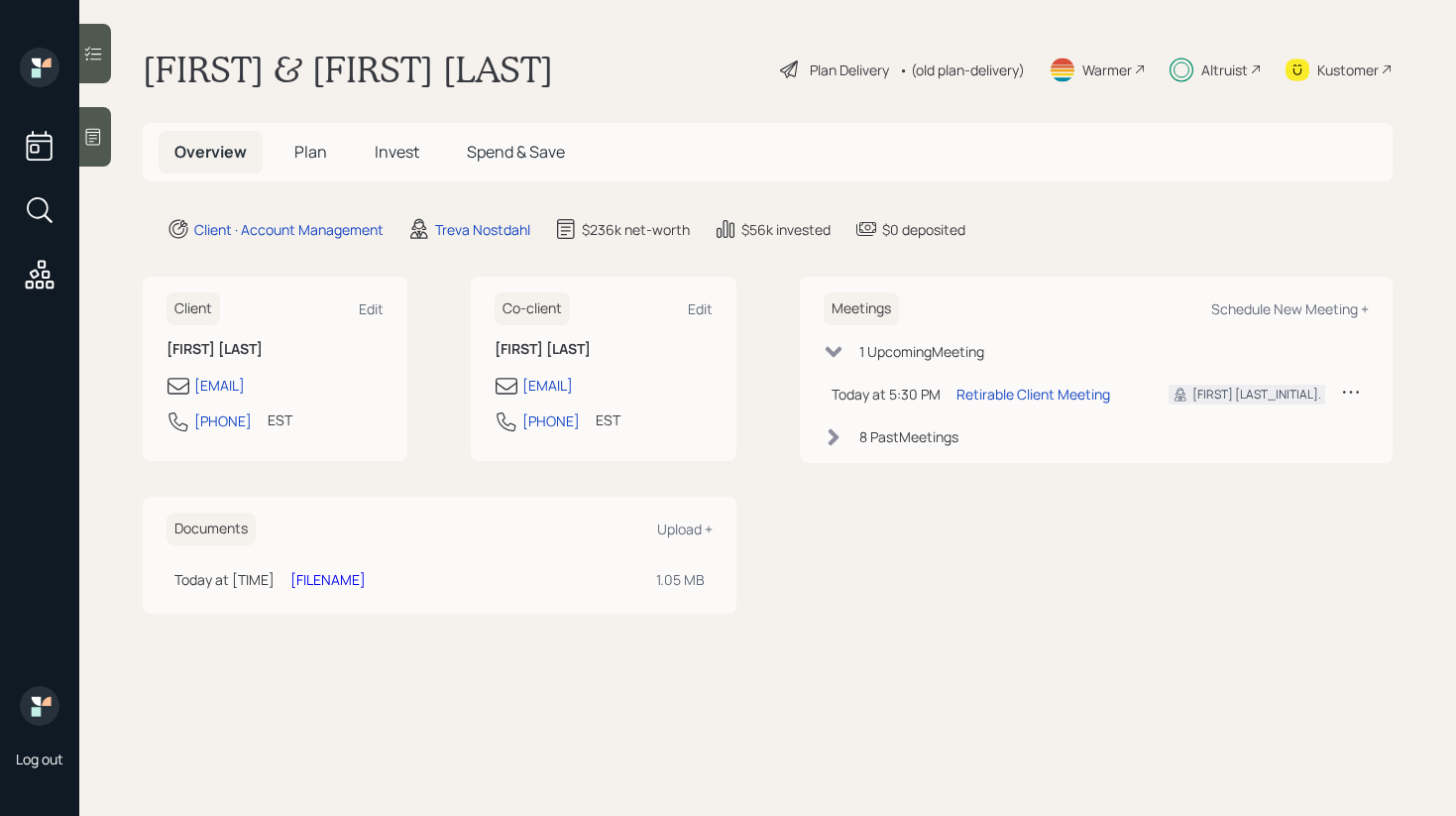 click on "Invest" at bounding box center (396, 152) 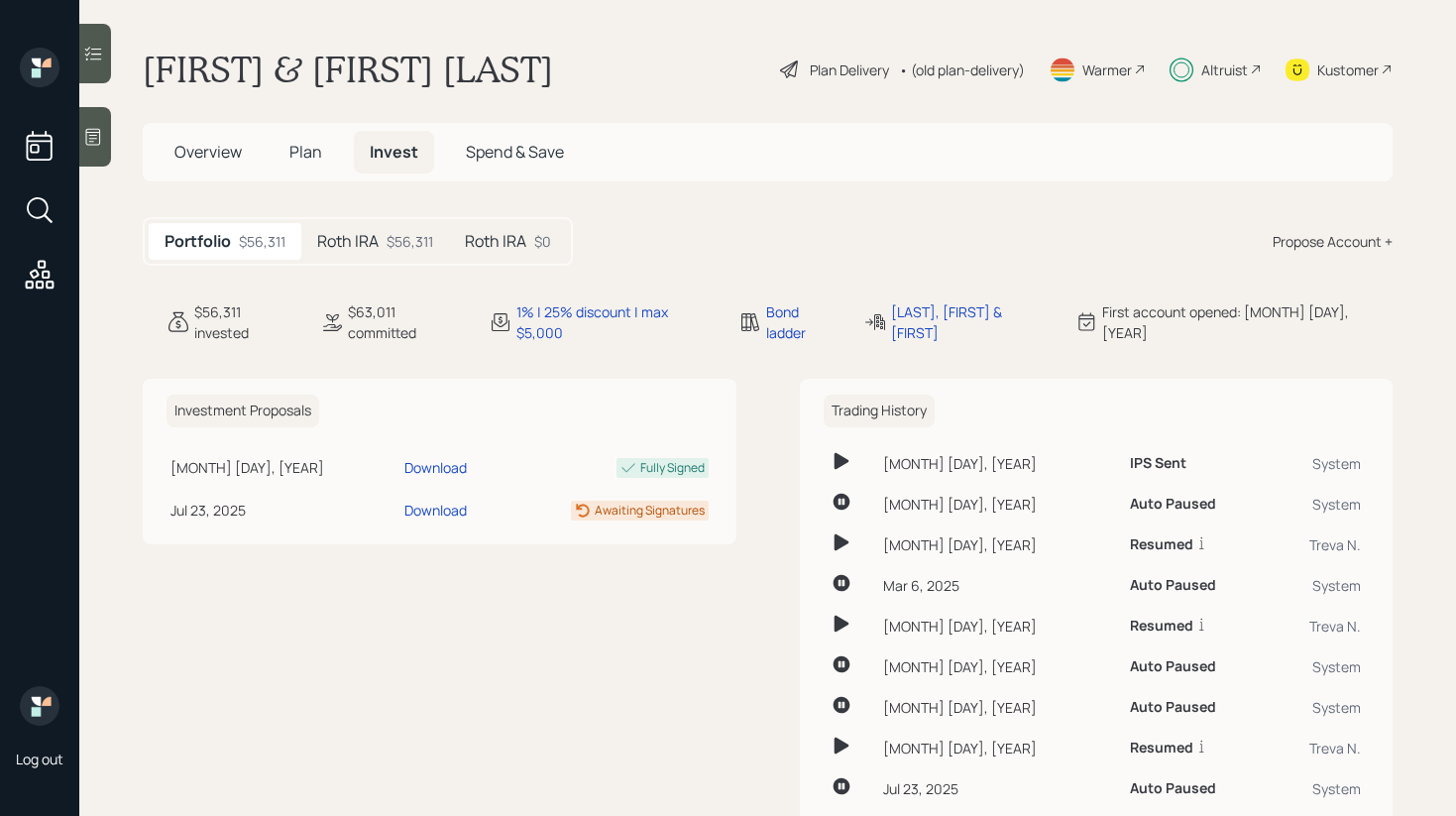 click on "$56,311" at bounding box center [409, 241] 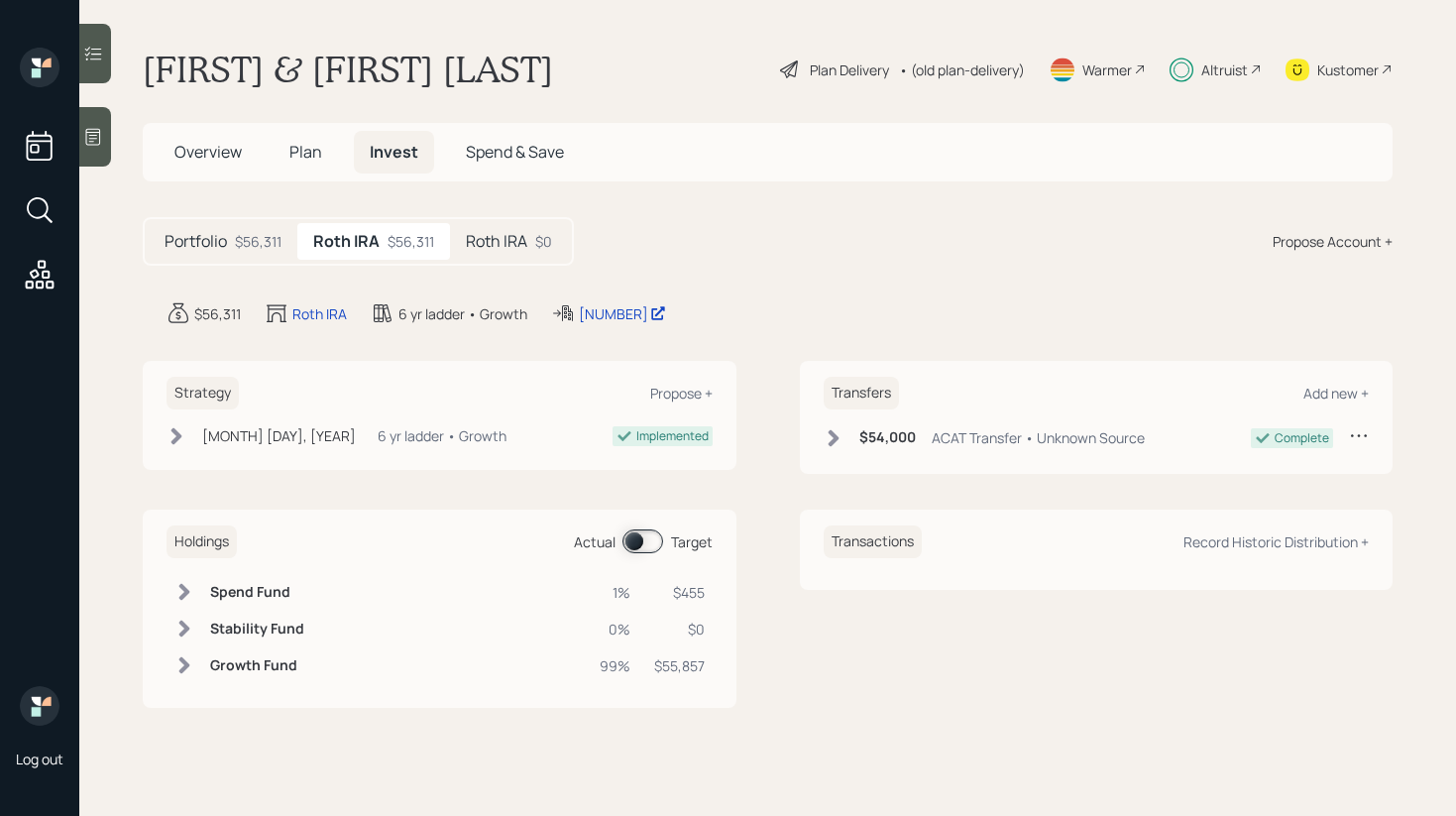 click on "Roth IRA $0" at bounding box center (508, 241) 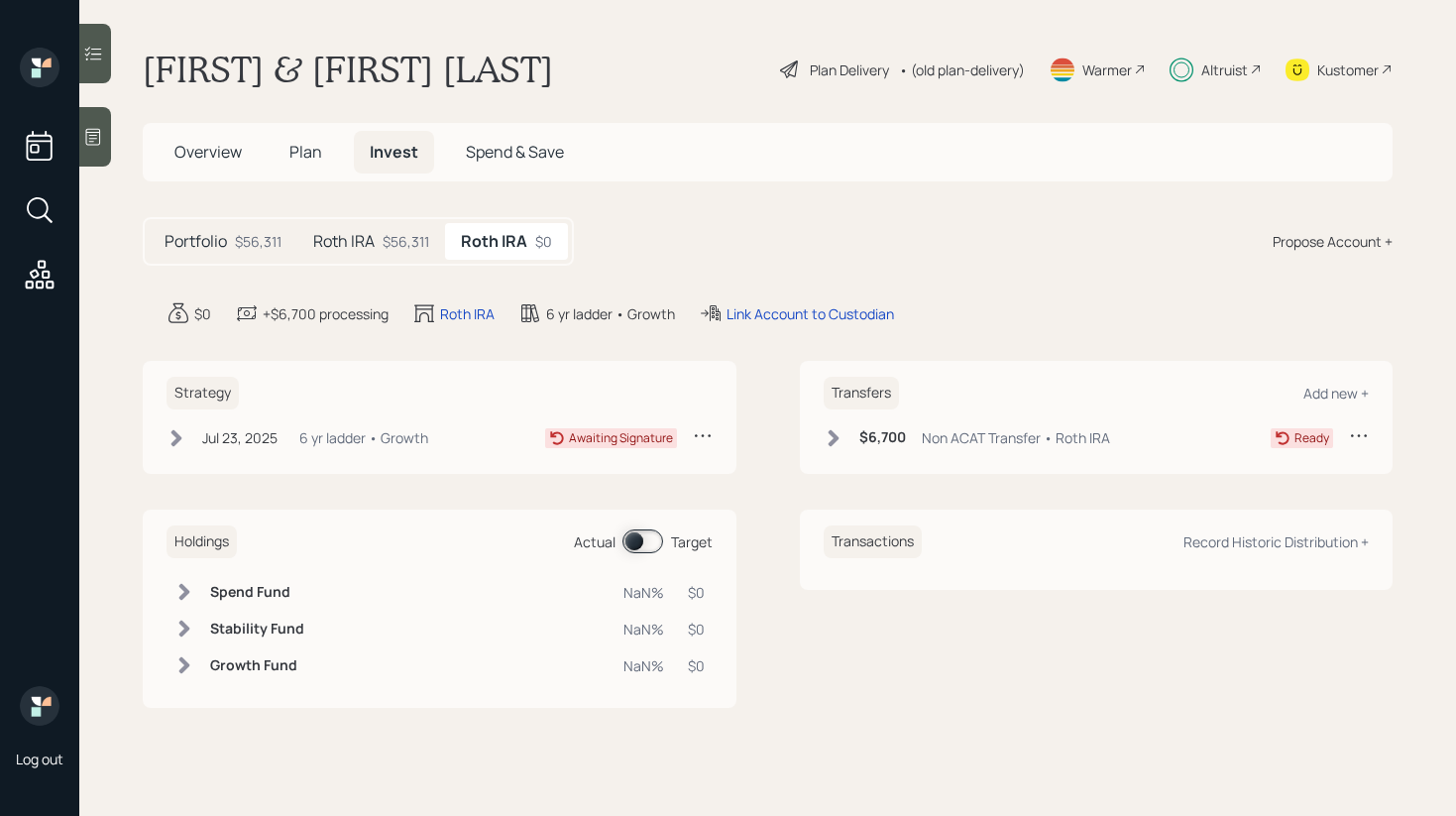 click on "Portfolio $56,311 Roth IRA $56,311 Roth IRA $0" at bounding box center [358, 241] 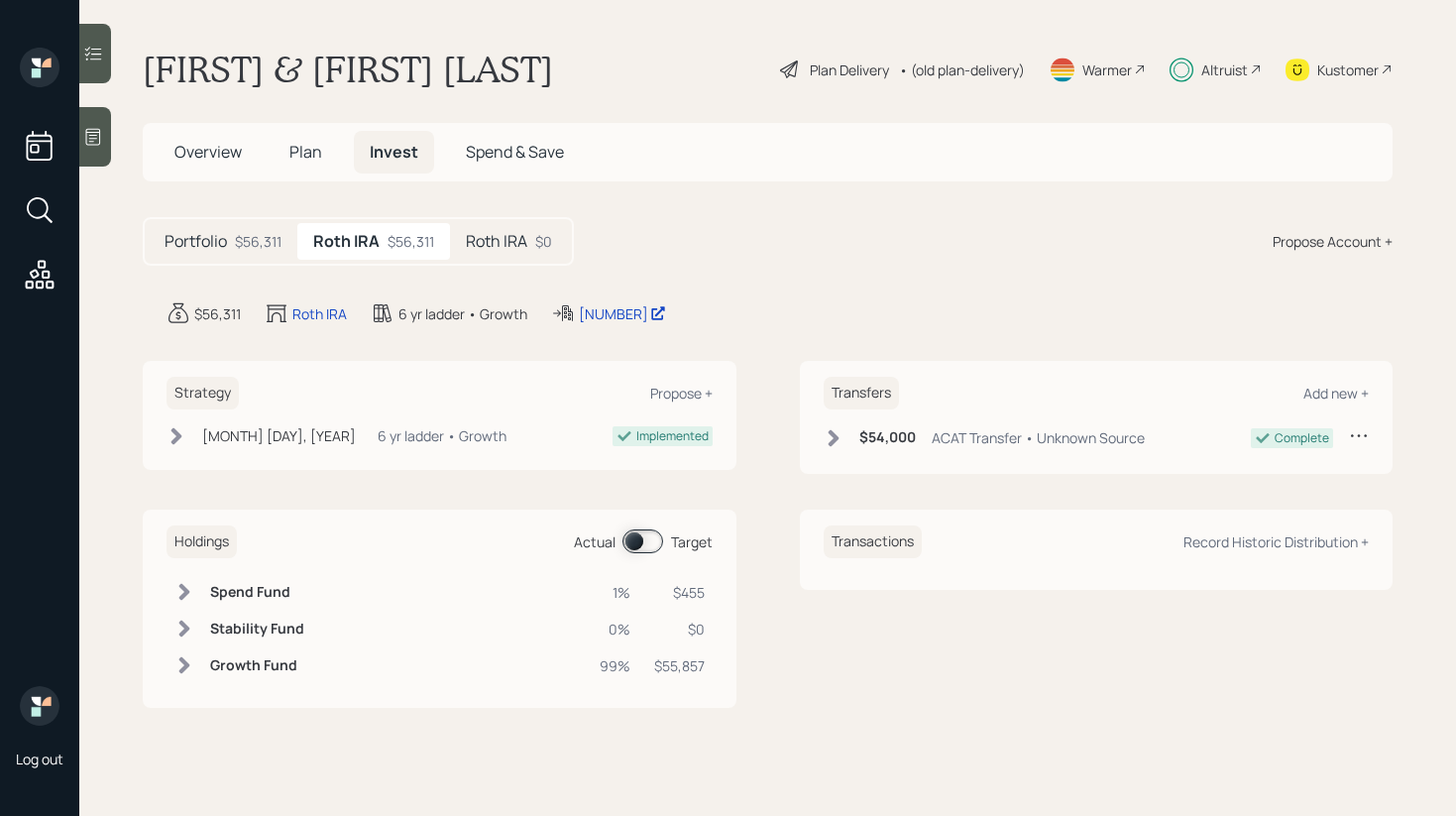 click on "Roth IRA $0" at bounding box center [508, 241] 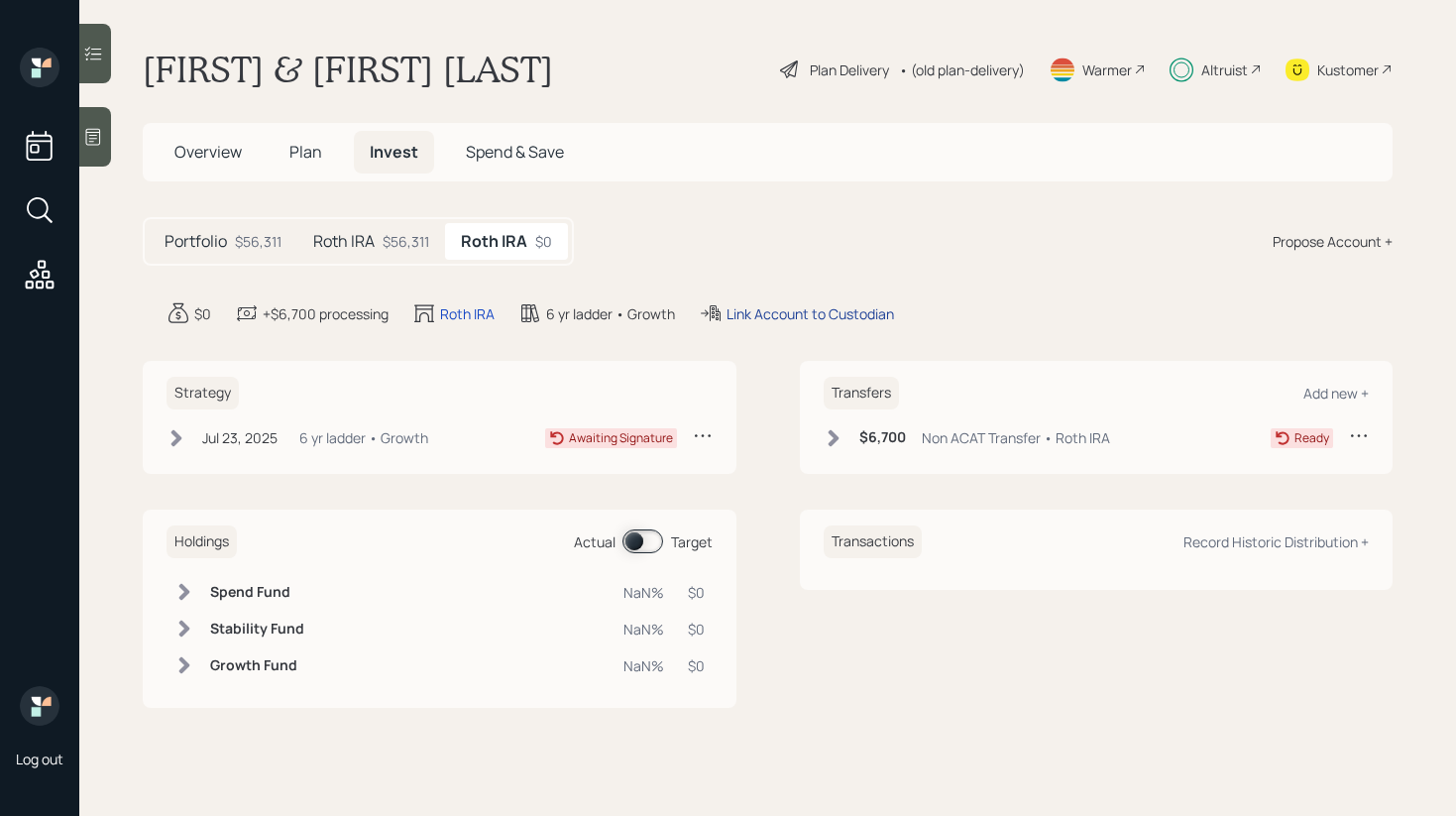 click on "Link Account to Custodian" at bounding box center (810, 313) 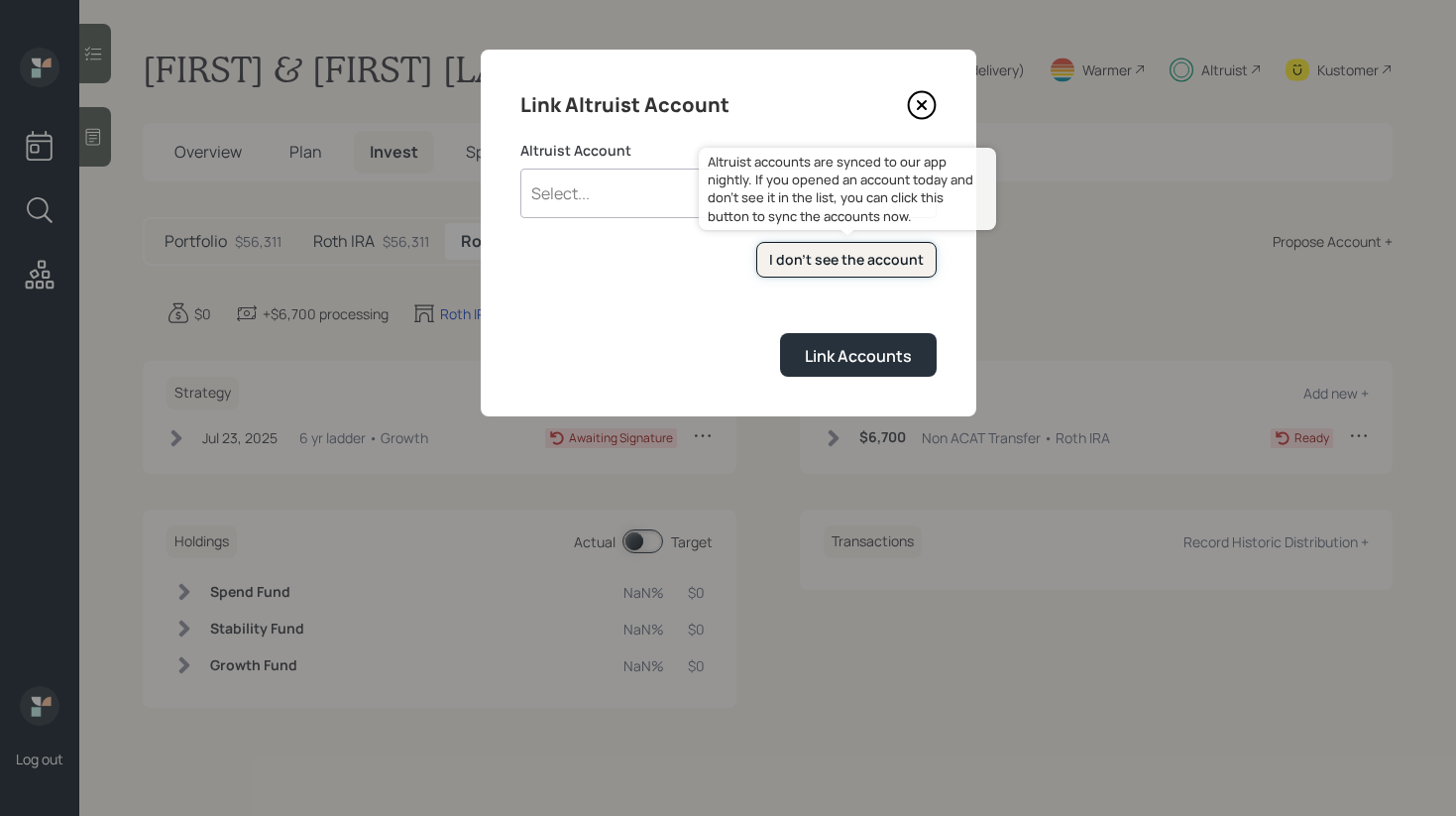 click on "I don't see the account" at bounding box center [846, 260] 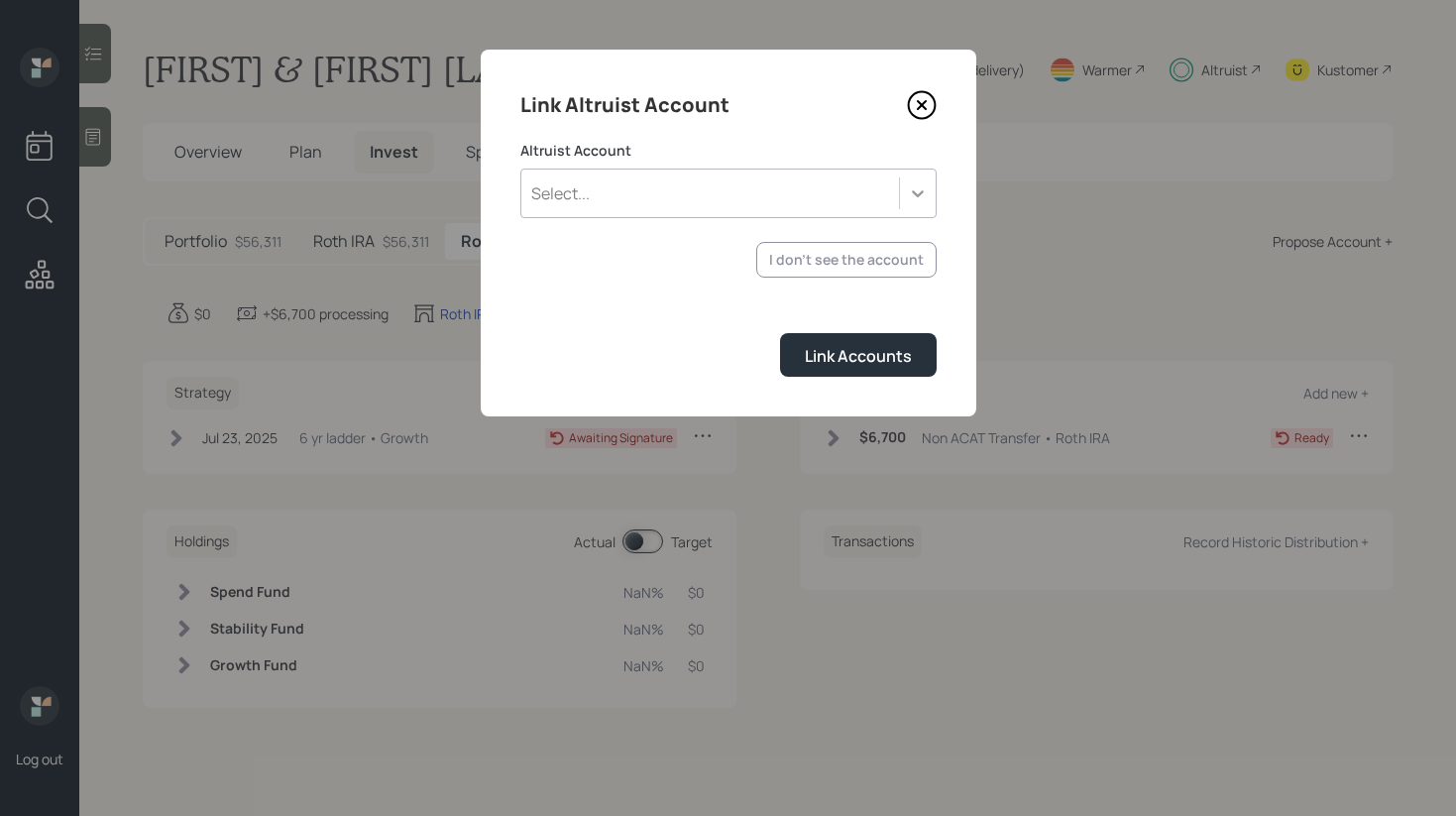 click 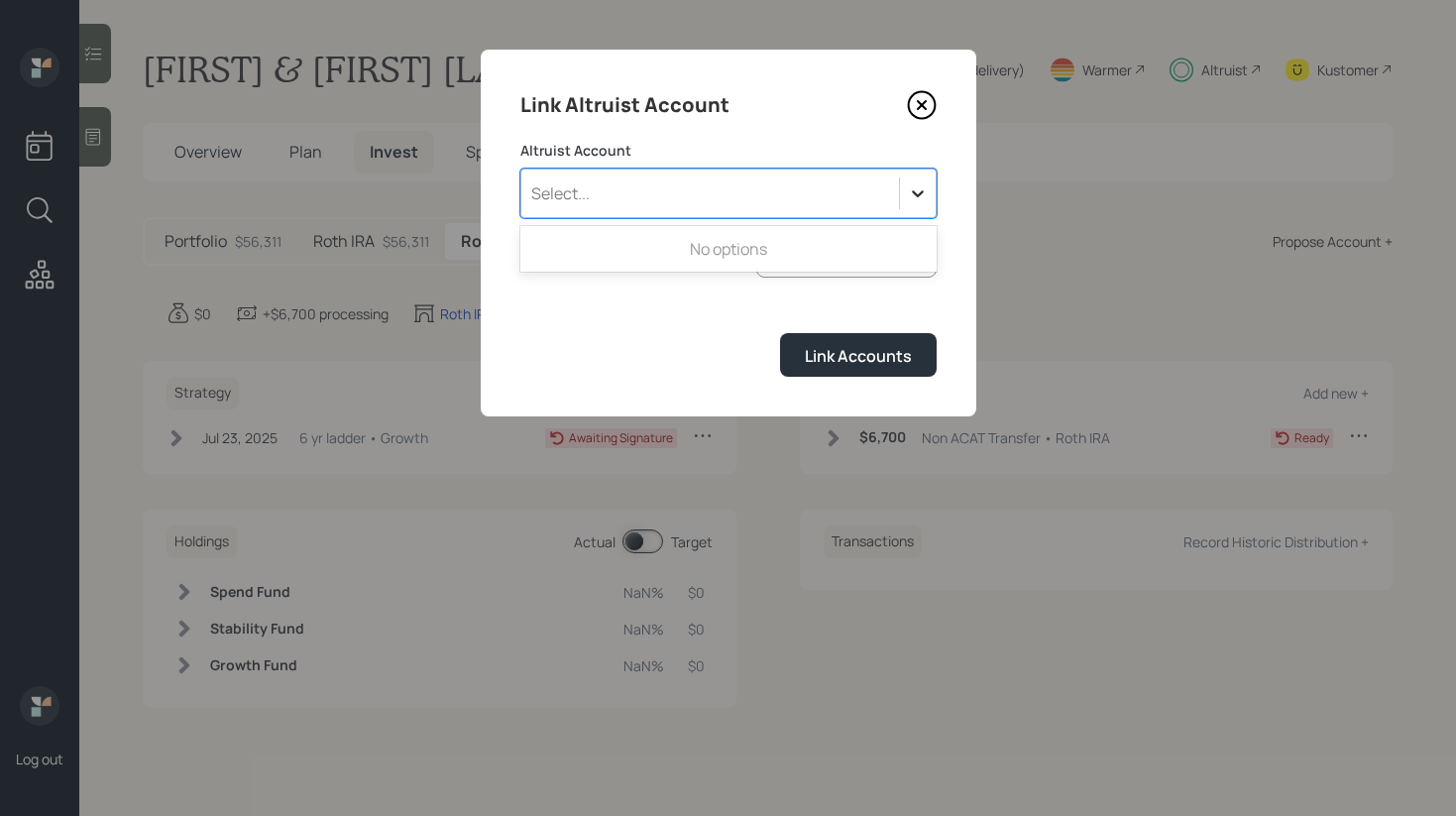 click 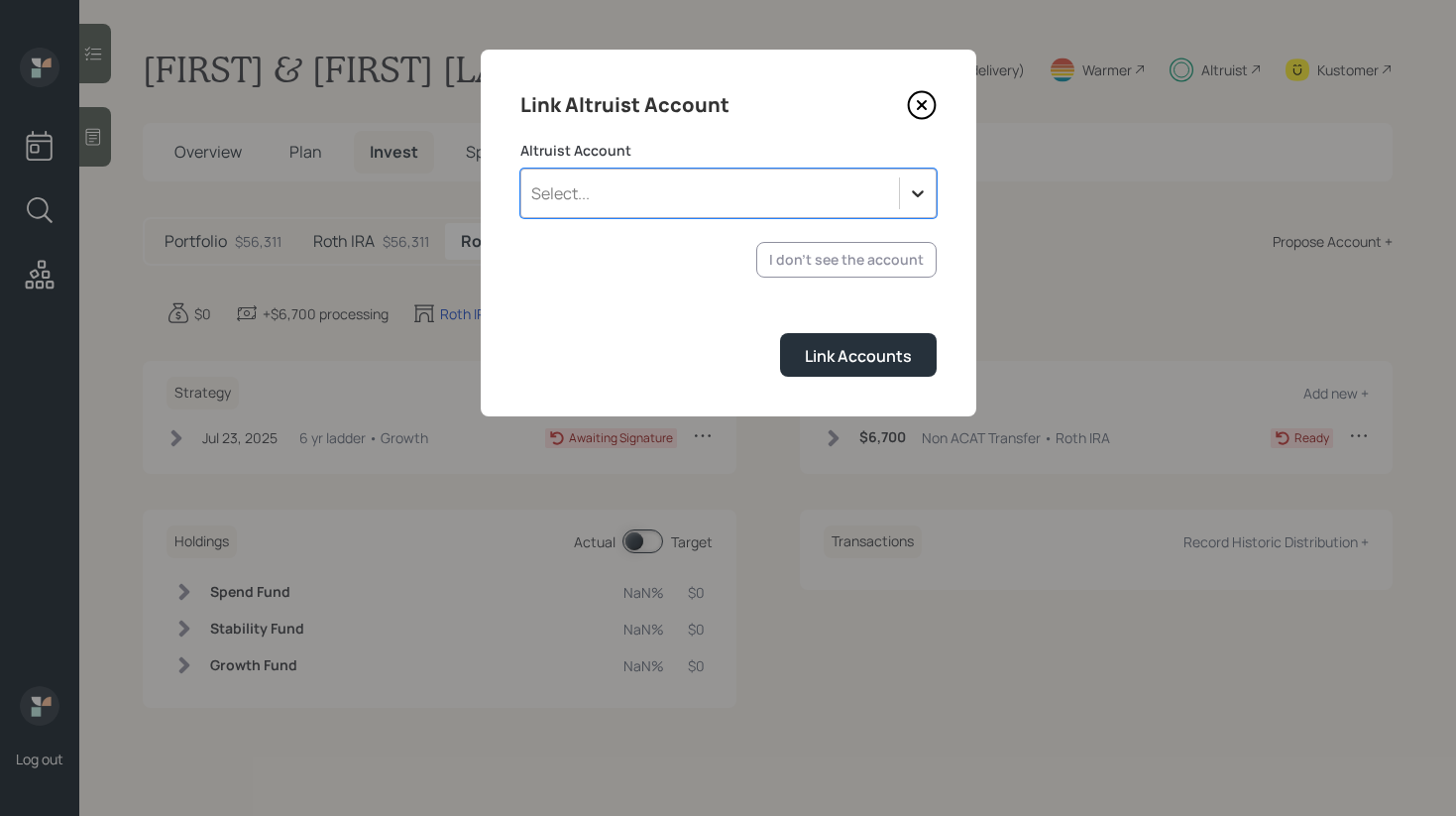 click 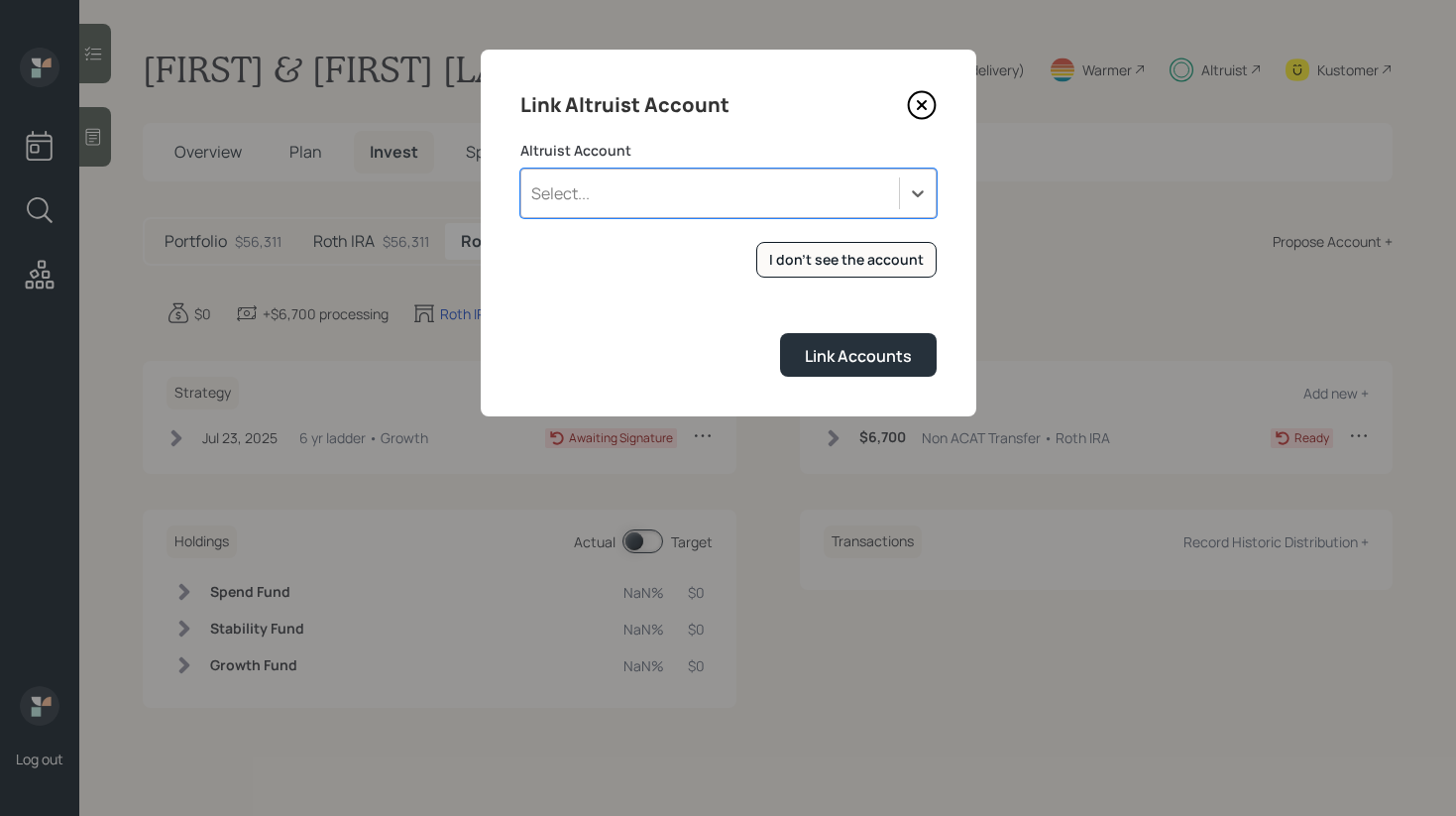 click on "Select..." at bounding box center (710, 193) 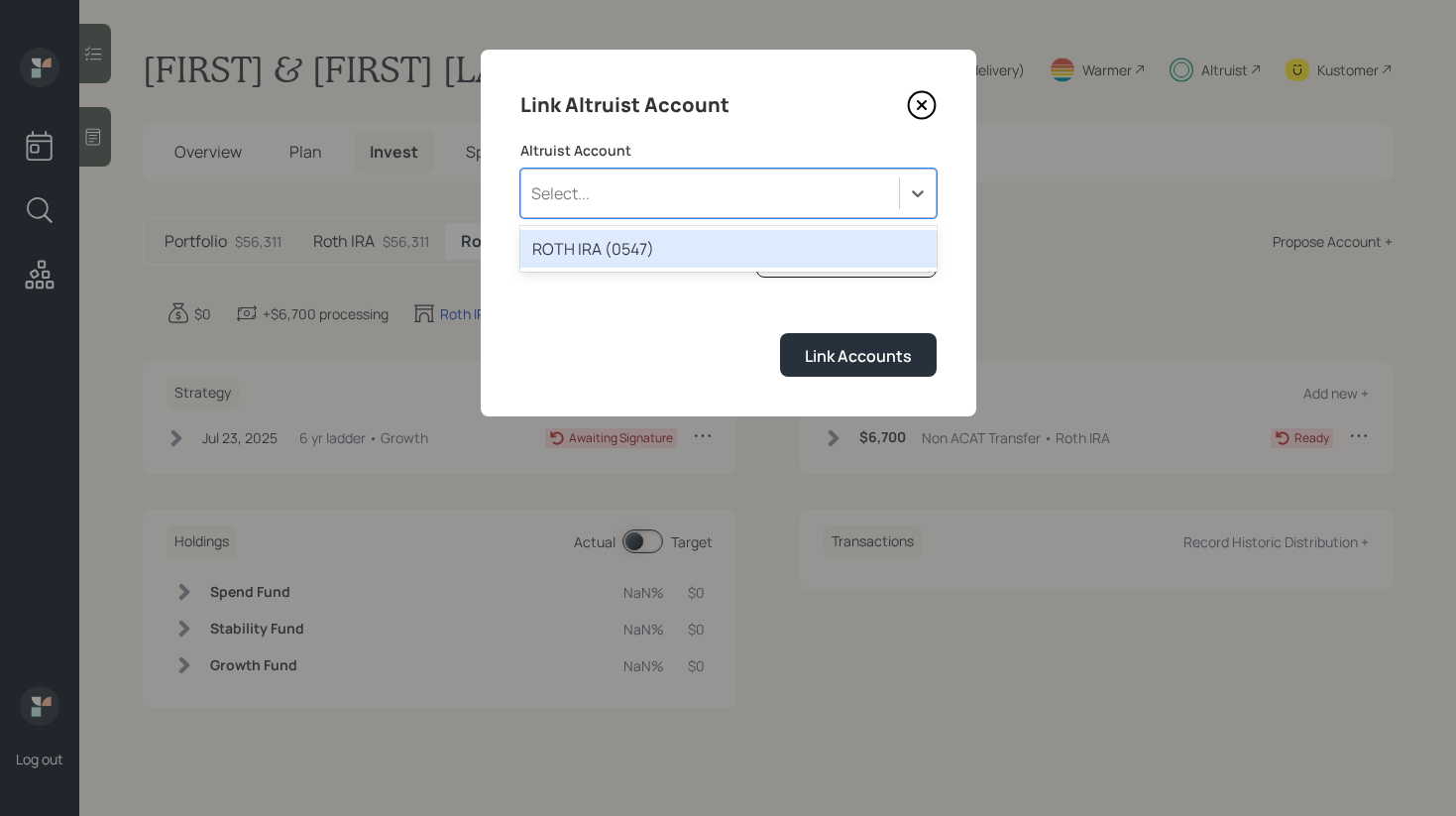 click on "ROTH IRA (0547)" at bounding box center (728, 249) 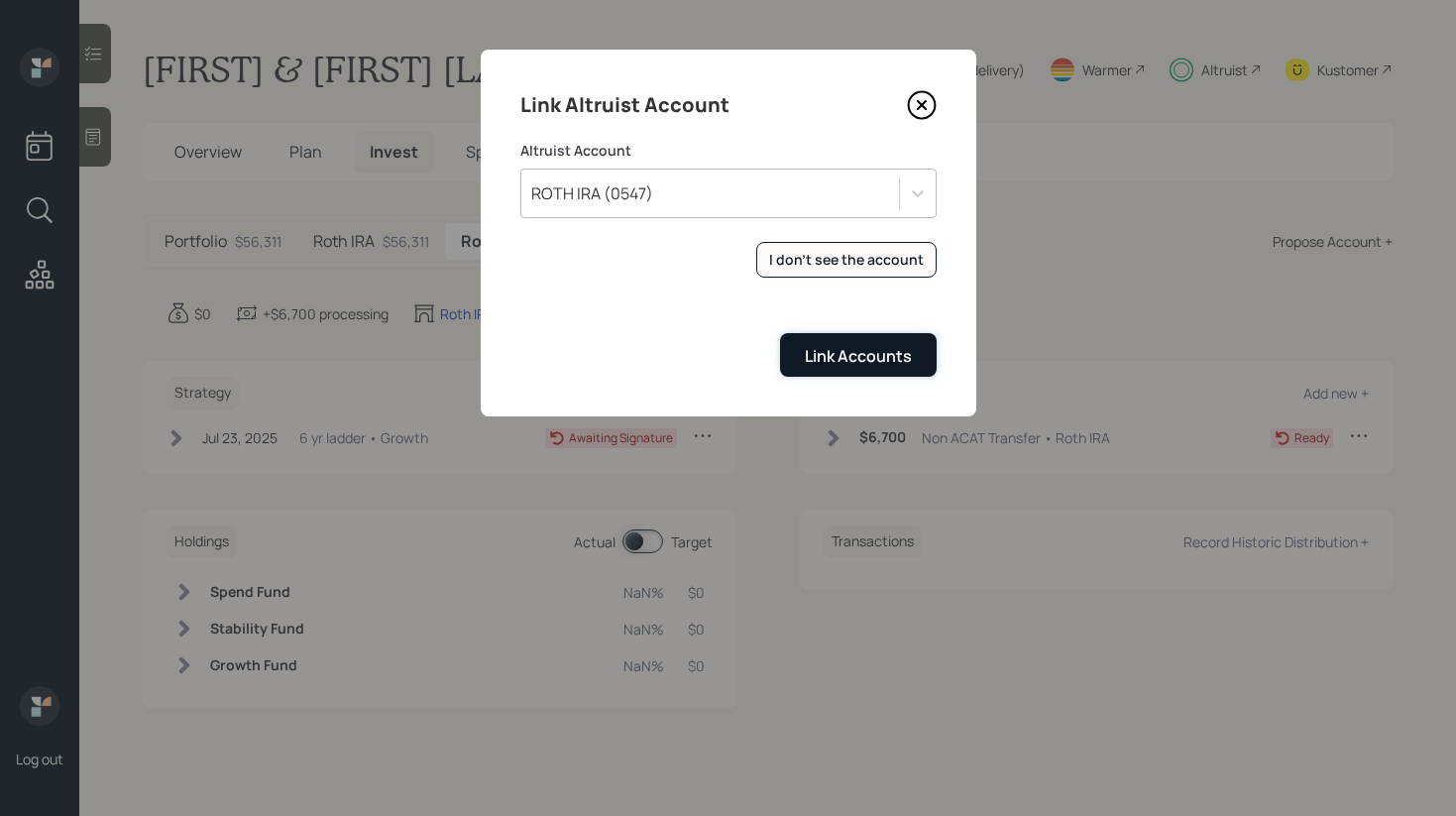 click on "Link Accounts" at bounding box center [858, 356] 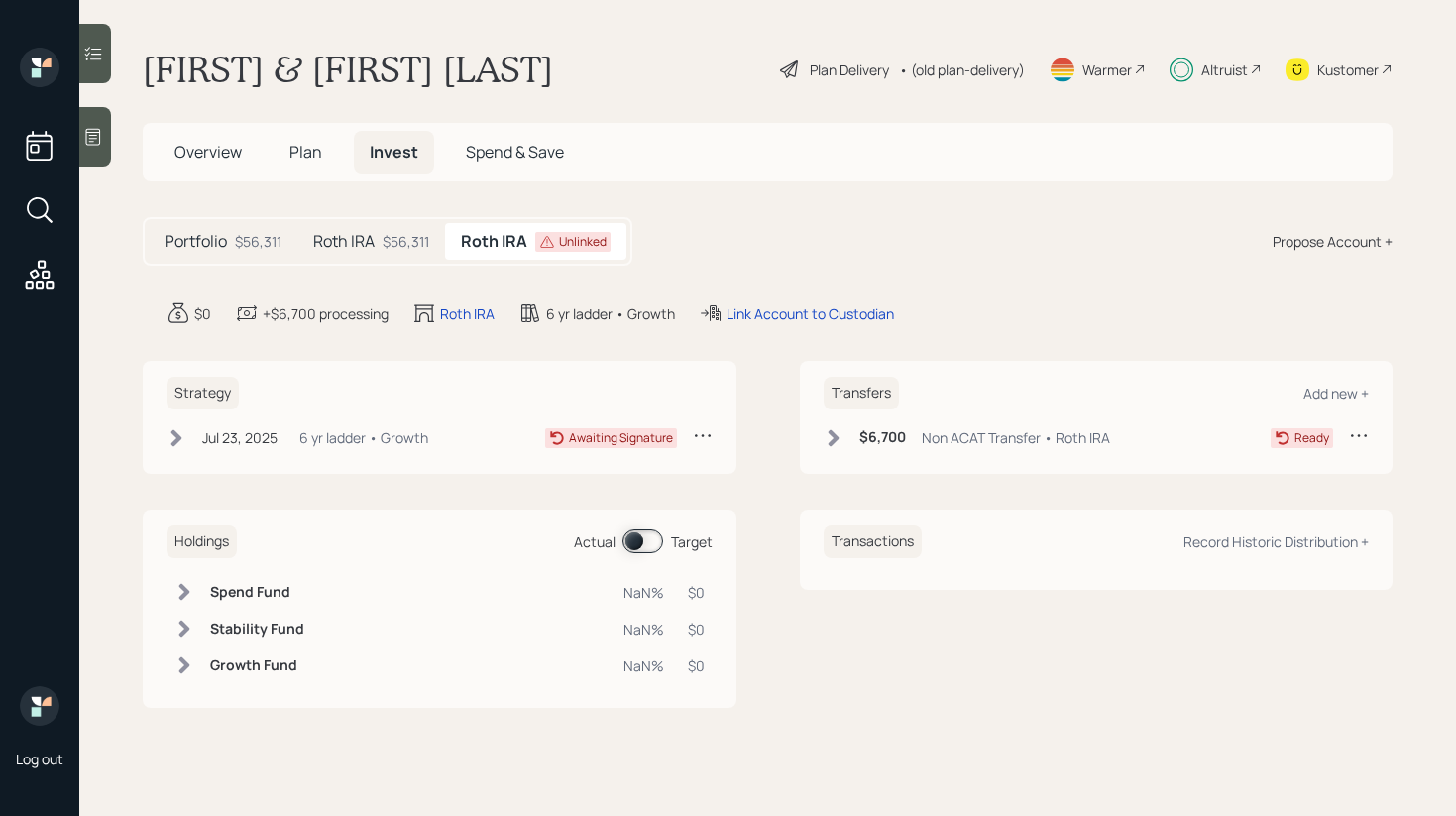 click 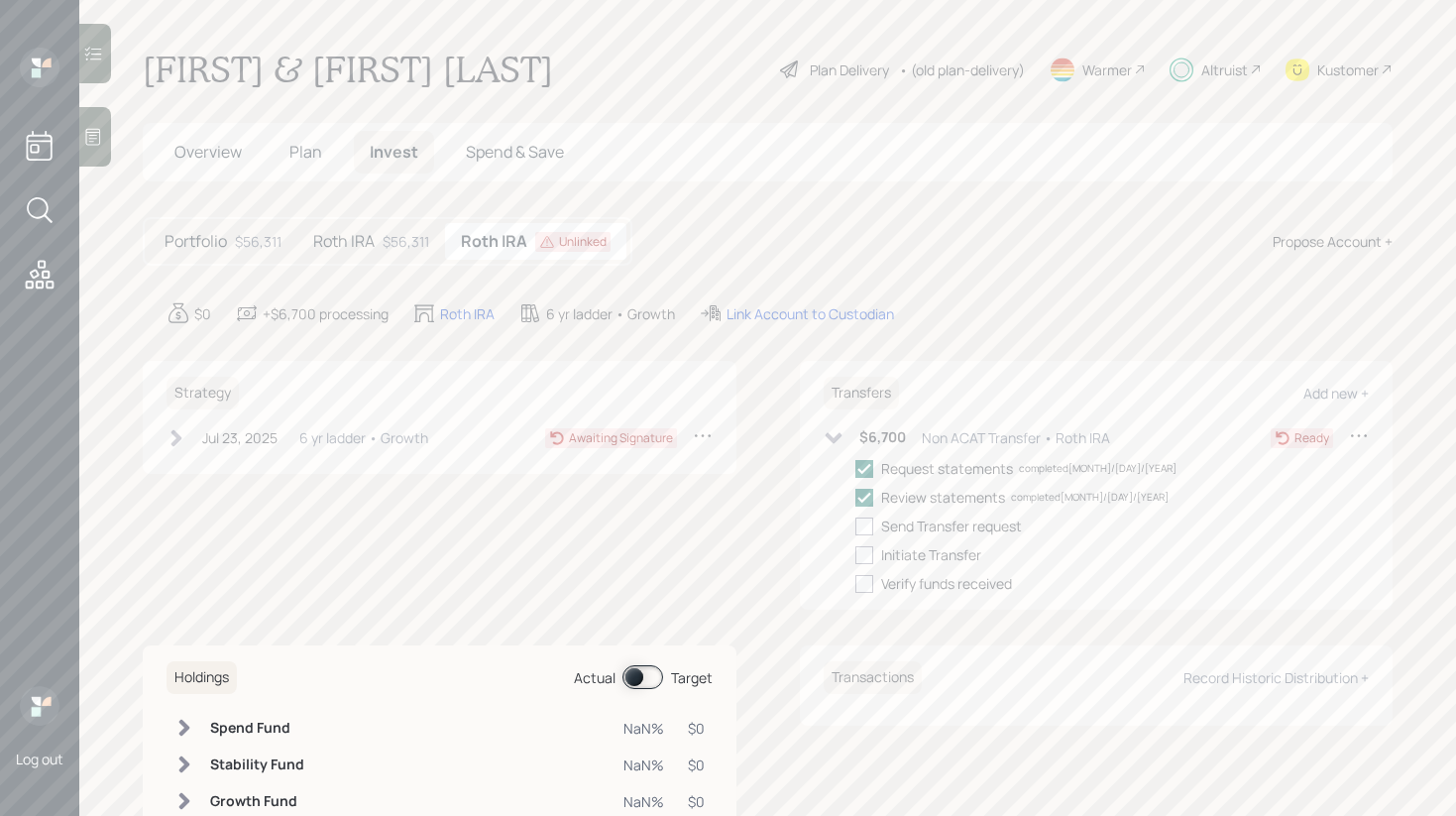 click 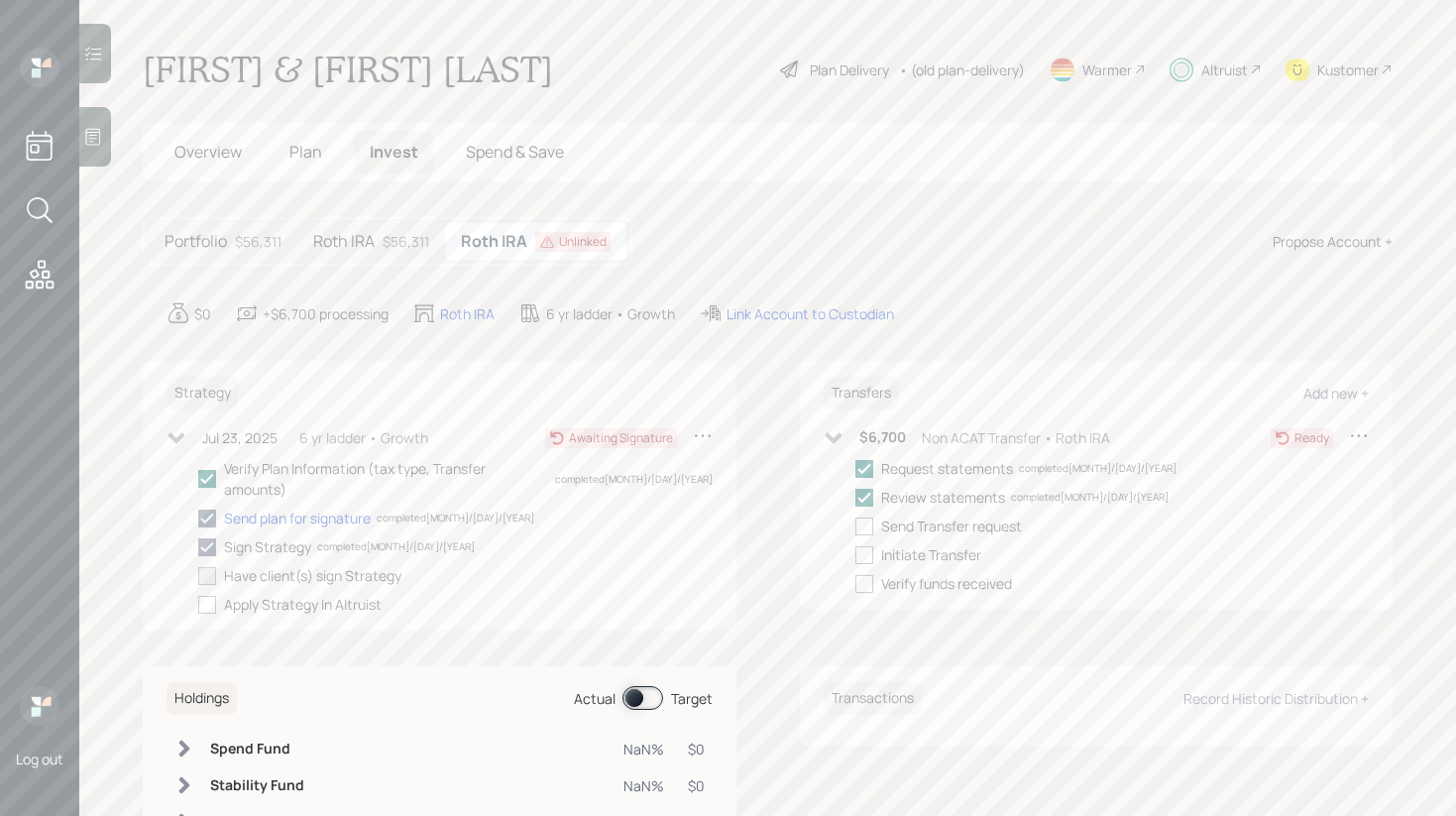click 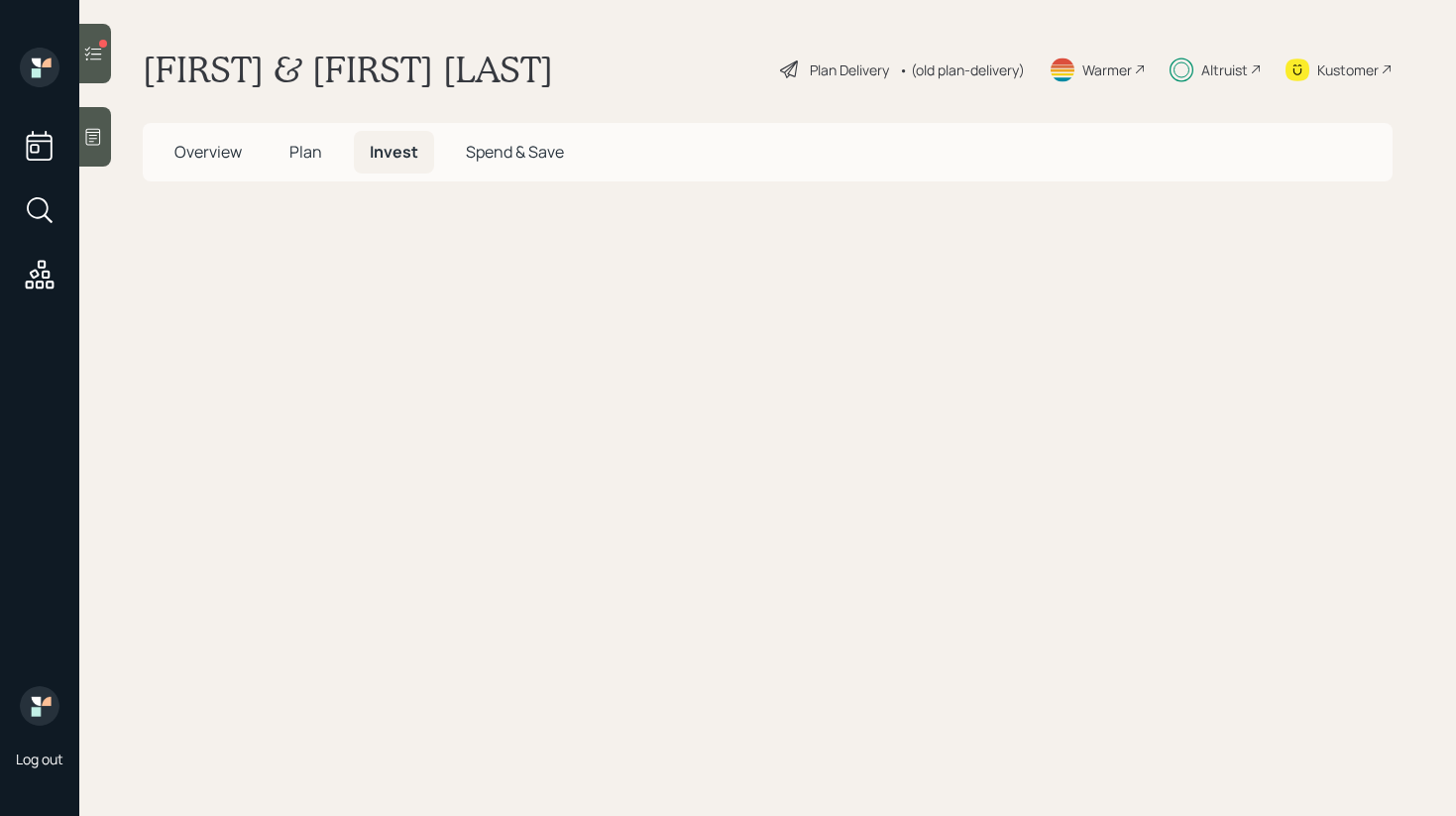 scroll, scrollTop: 0, scrollLeft: 0, axis: both 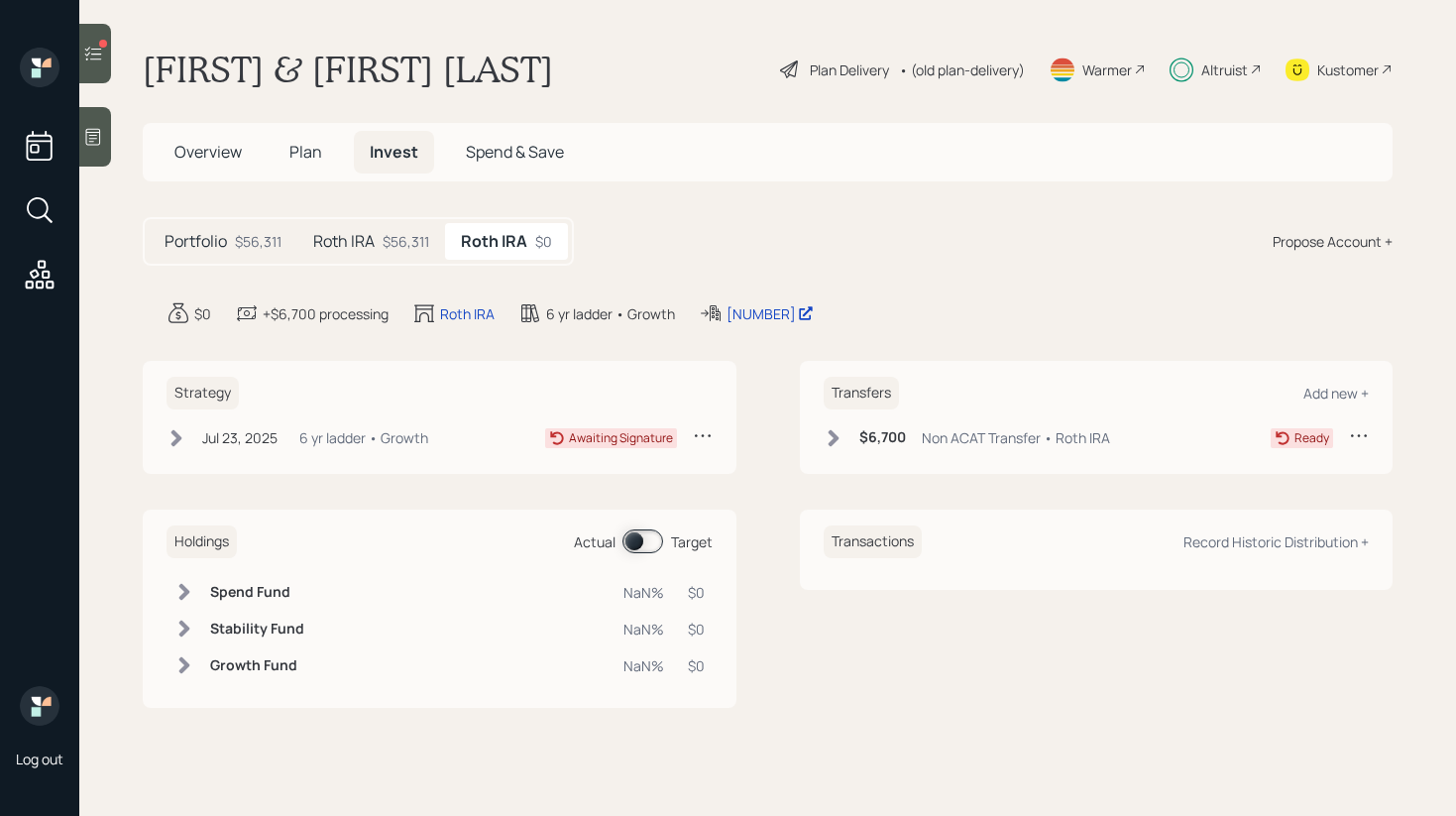 click 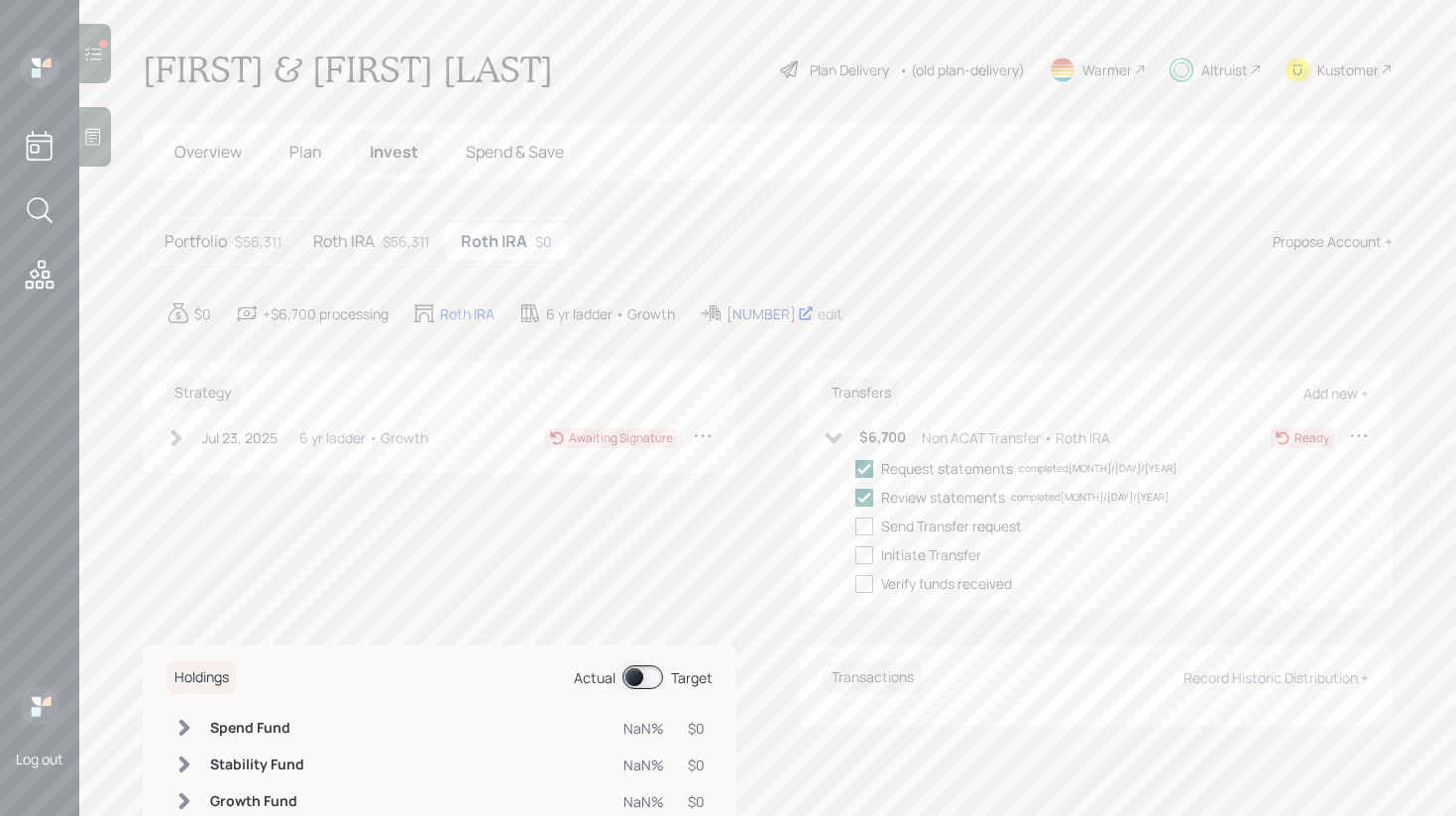 click on "10130547" at bounding box center (770, 313) 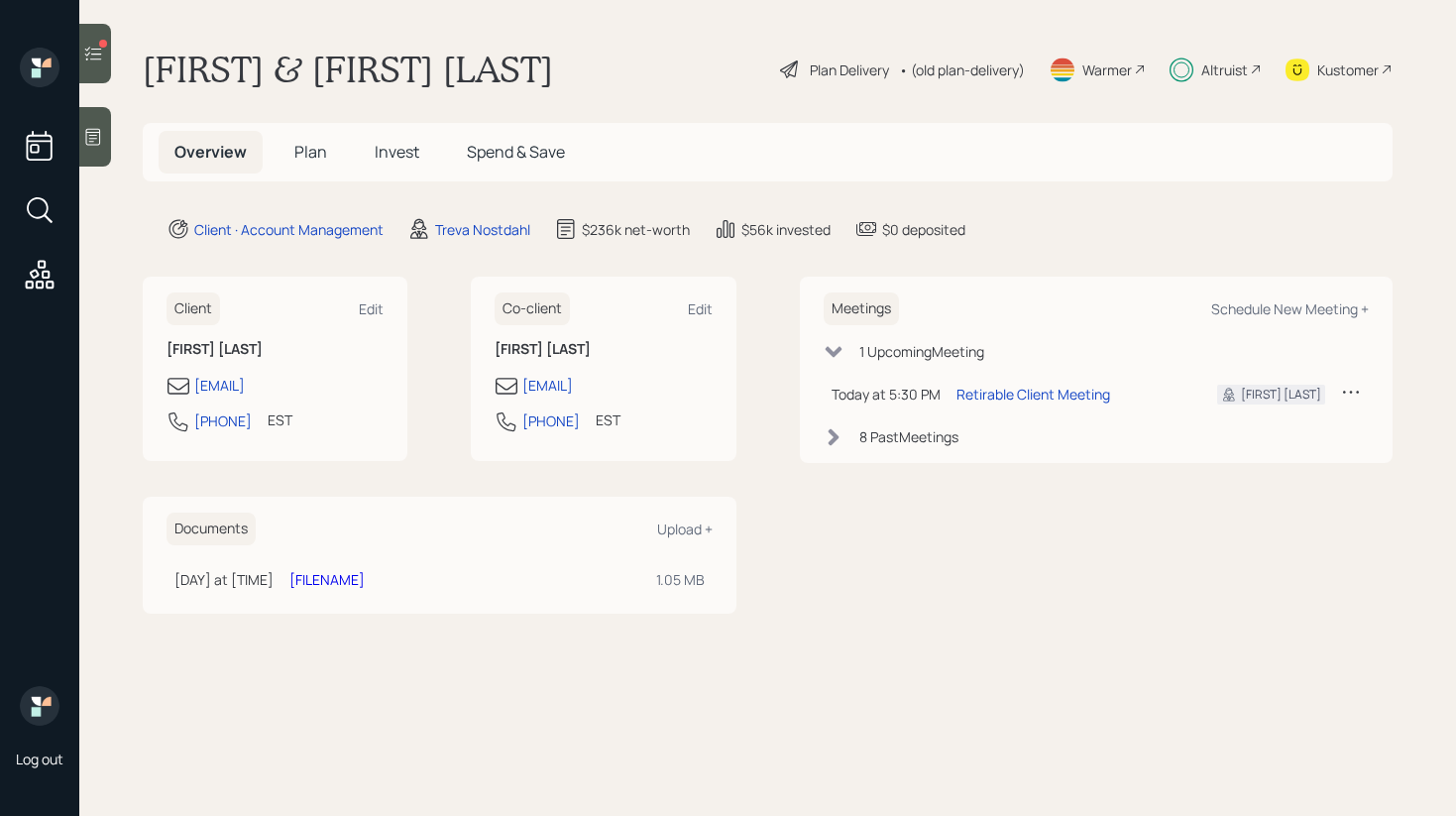 scroll, scrollTop: 0, scrollLeft: 0, axis: both 